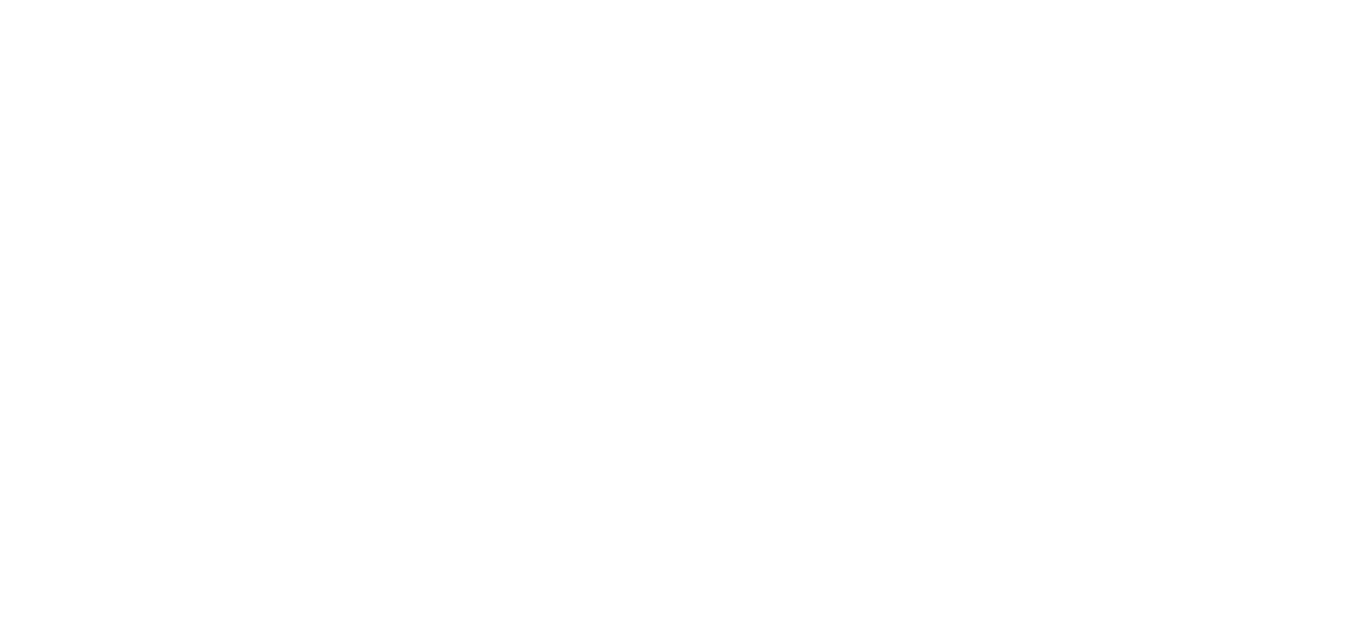 scroll, scrollTop: 0, scrollLeft: 0, axis: both 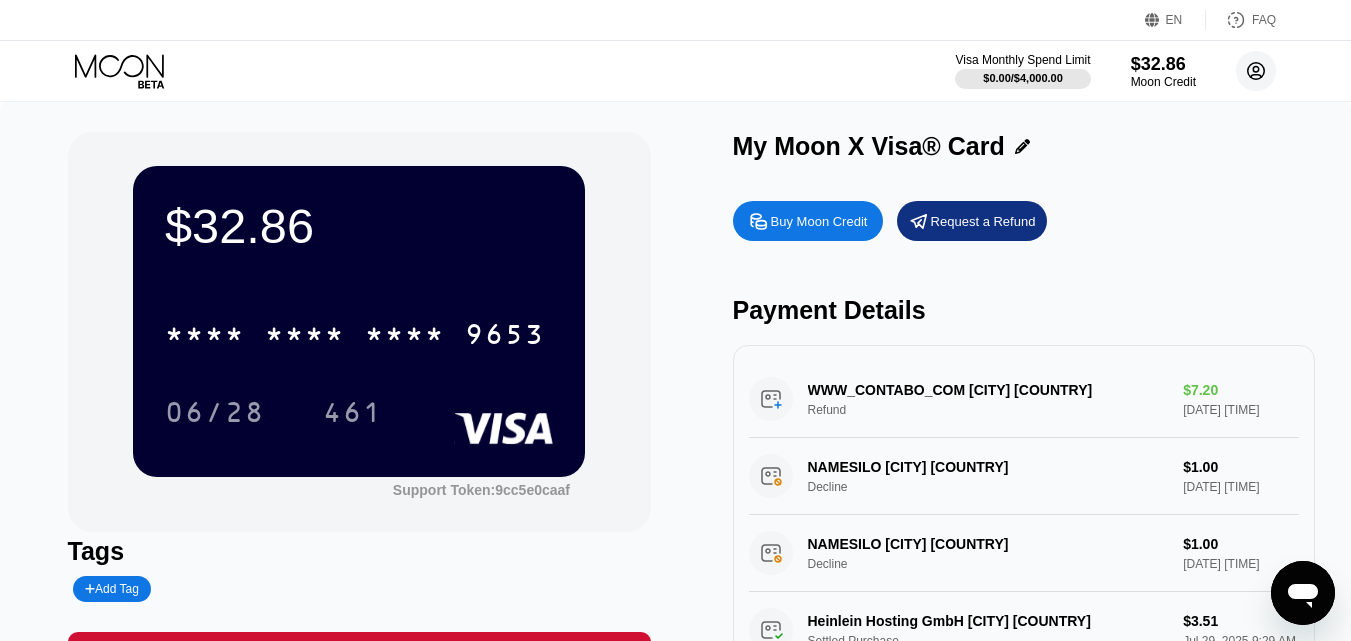click 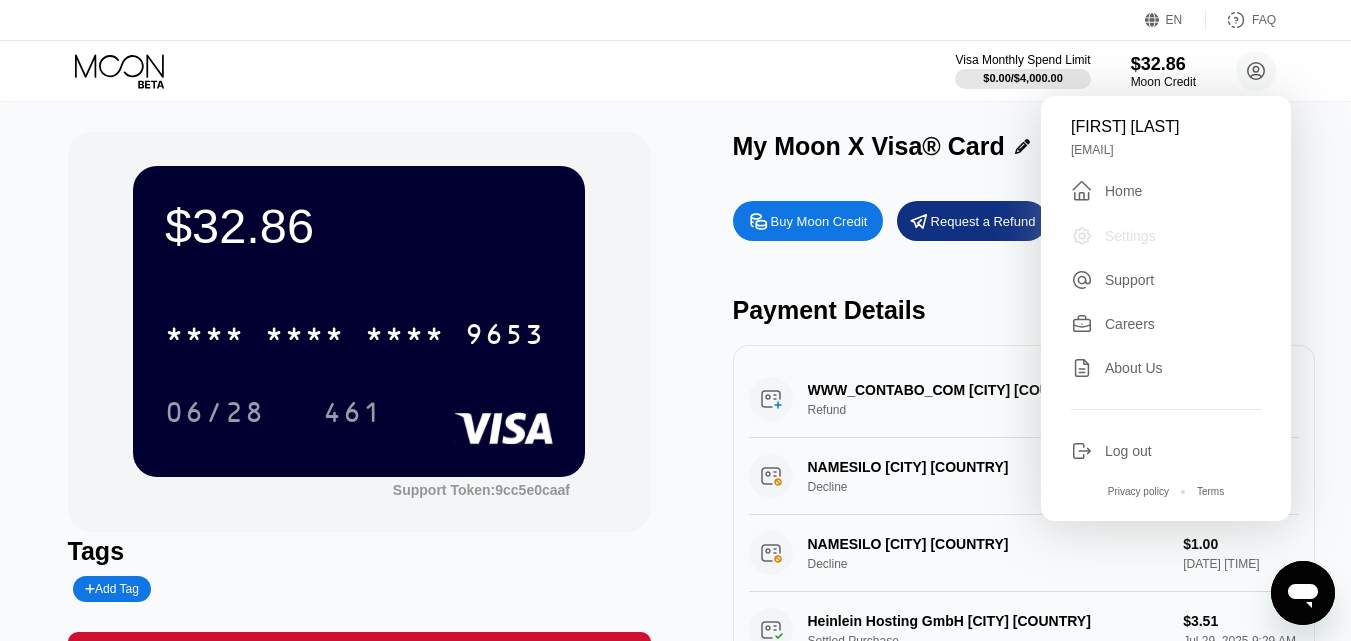 click on "Settings" at bounding box center [1130, 236] 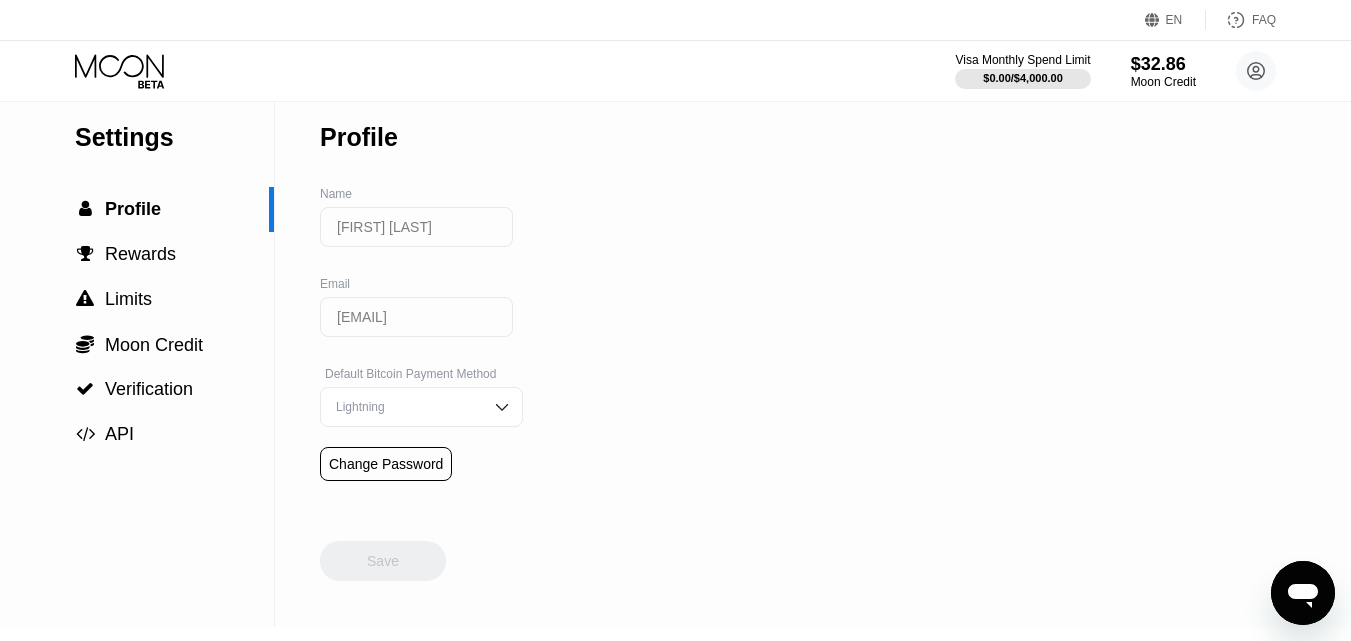 scroll, scrollTop: 0, scrollLeft: 0, axis: both 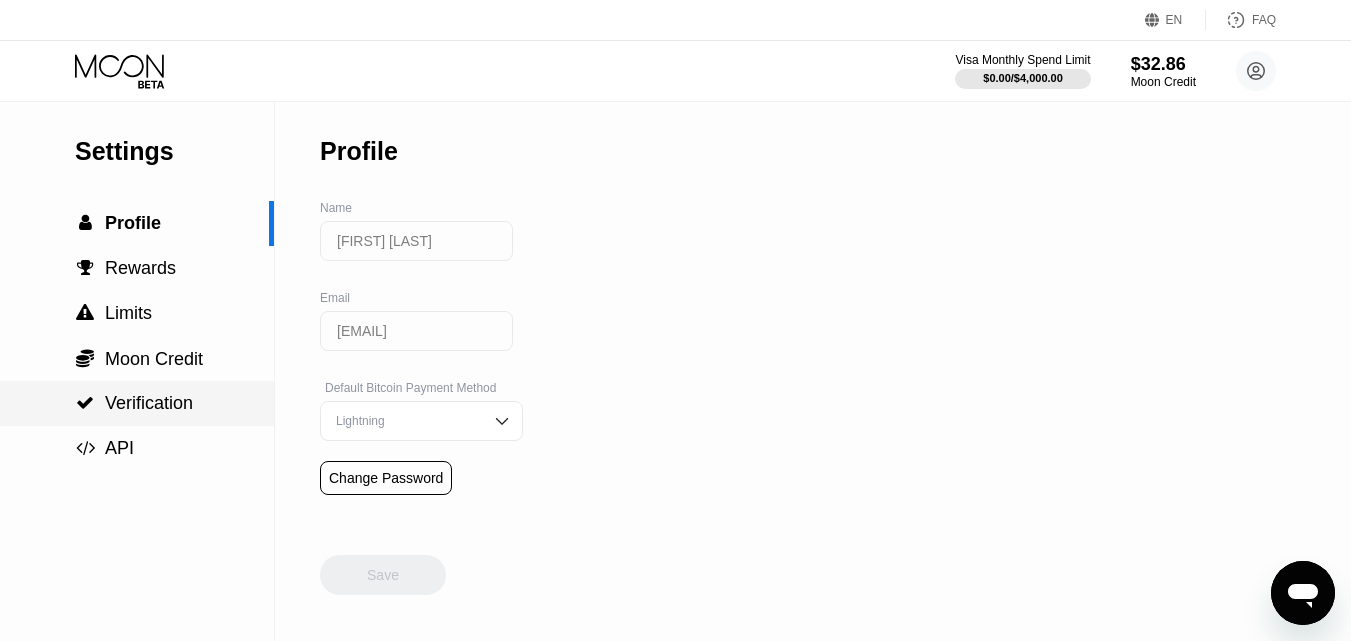click on "Verification" at bounding box center [149, 403] 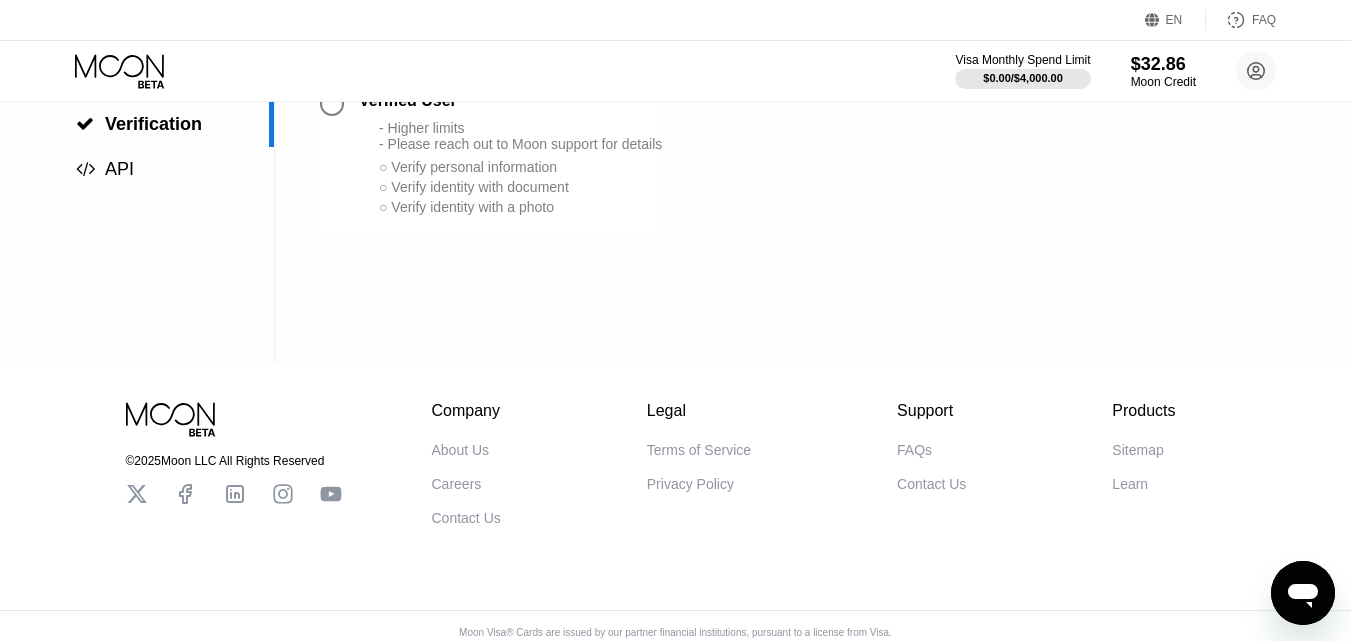scroll, scrollTop: 0, scrollLeft: 0, axis: both 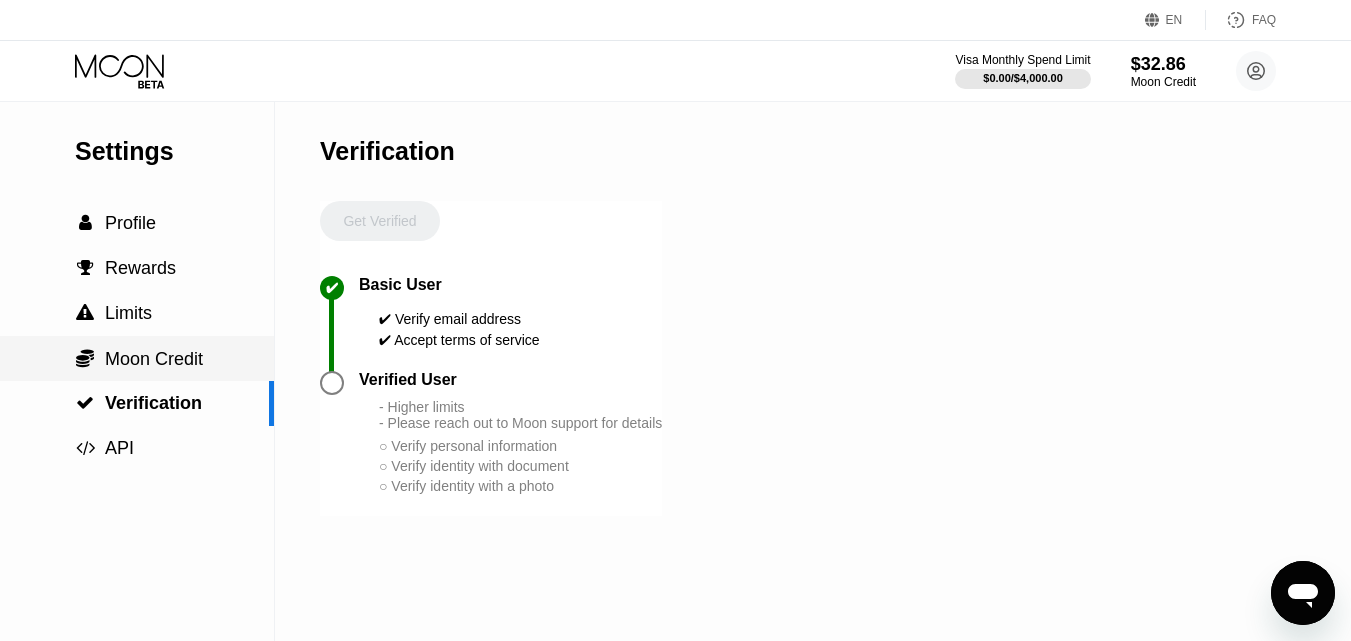 click on "Moon Credit" at bounding box center [154, 359] 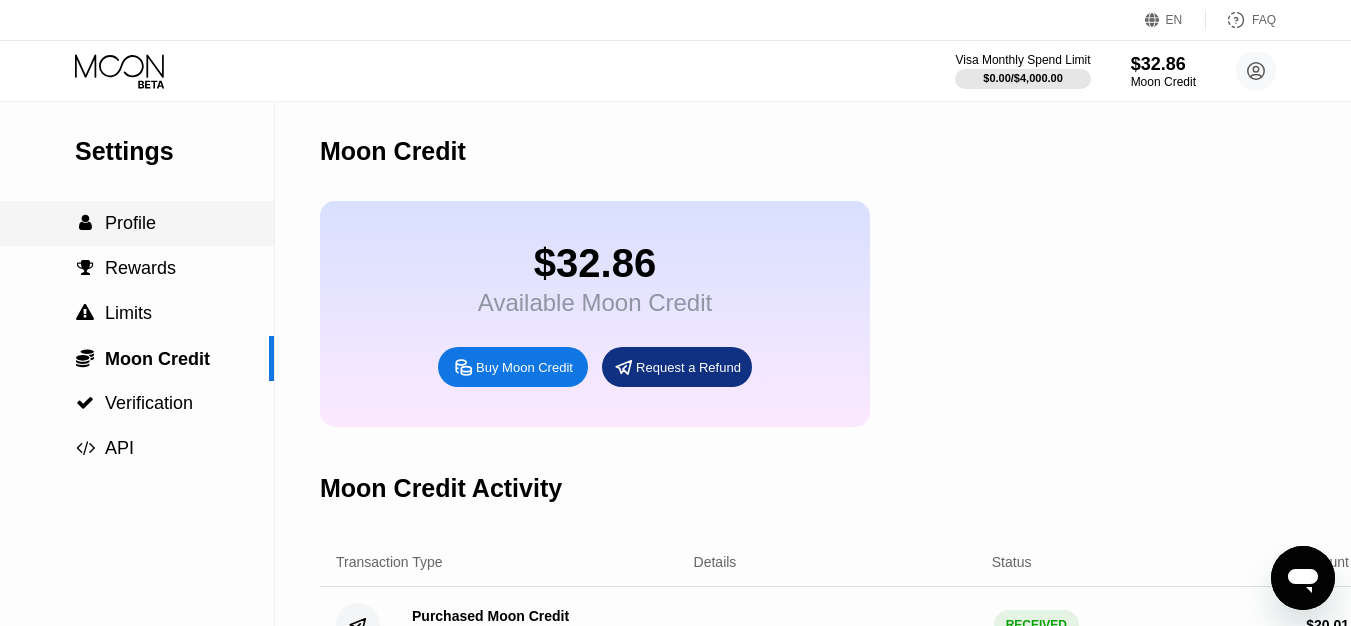 click on "Profile" at bounding box center (130, 223) 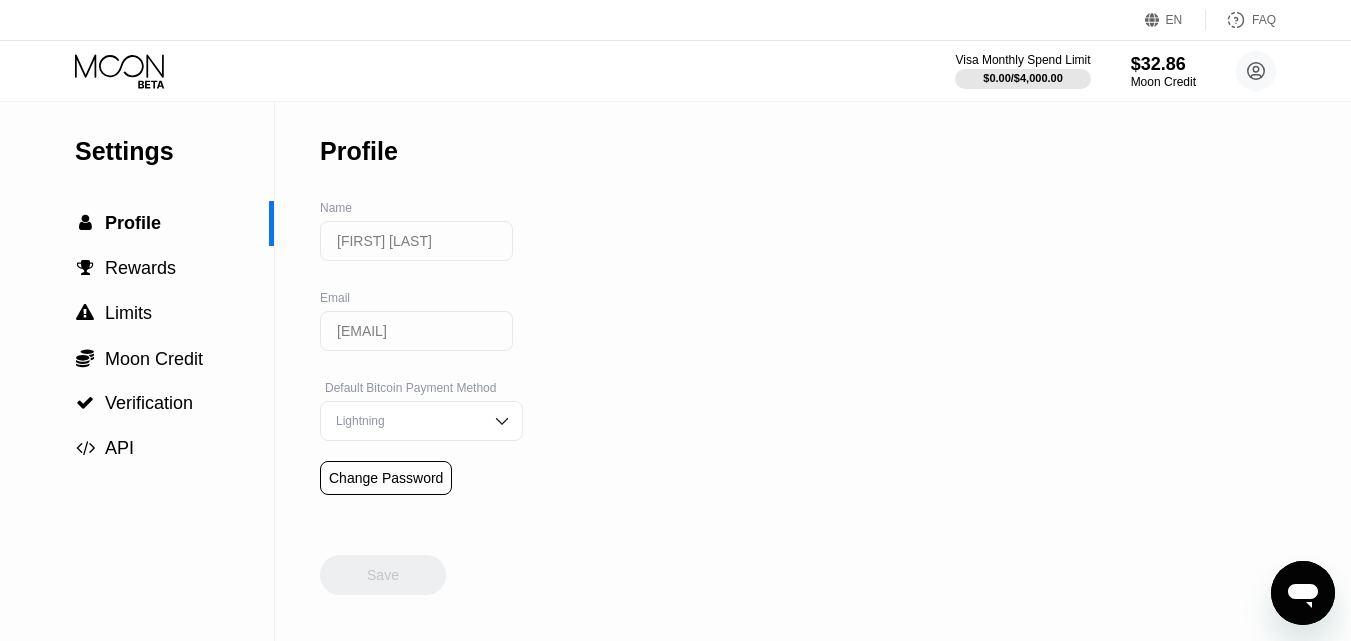 click 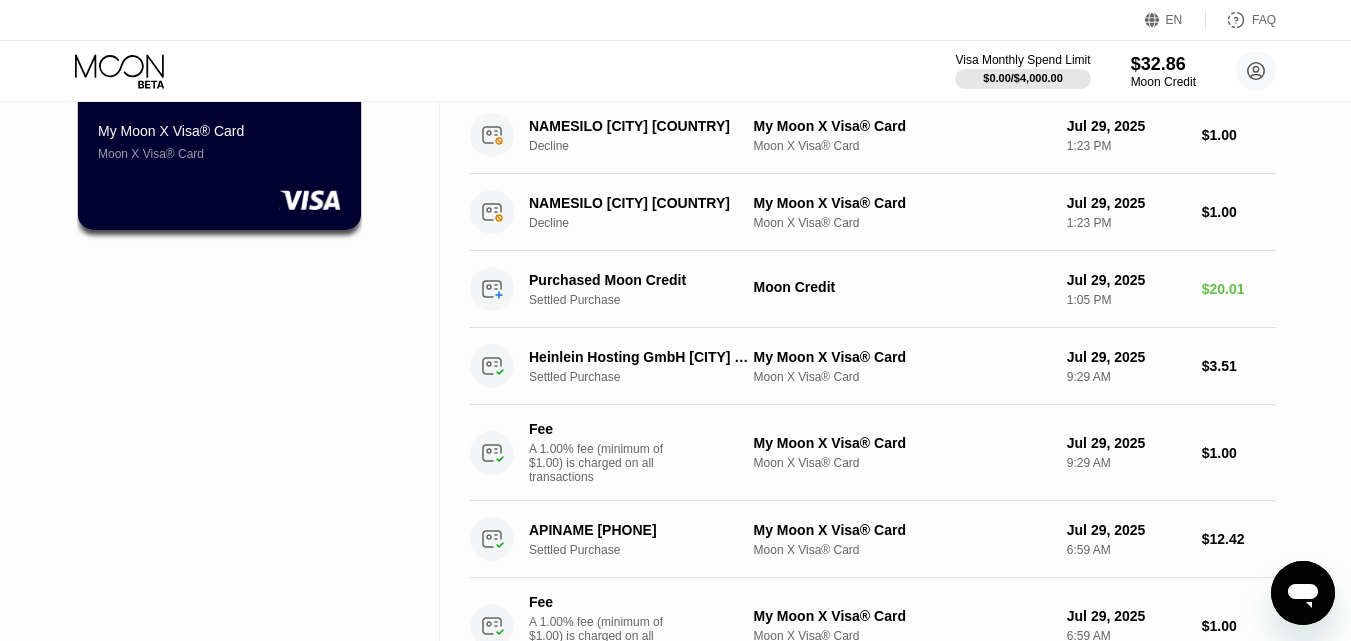 scroll, scrollTop: 71, scrollLeft: 0, axis: vertical 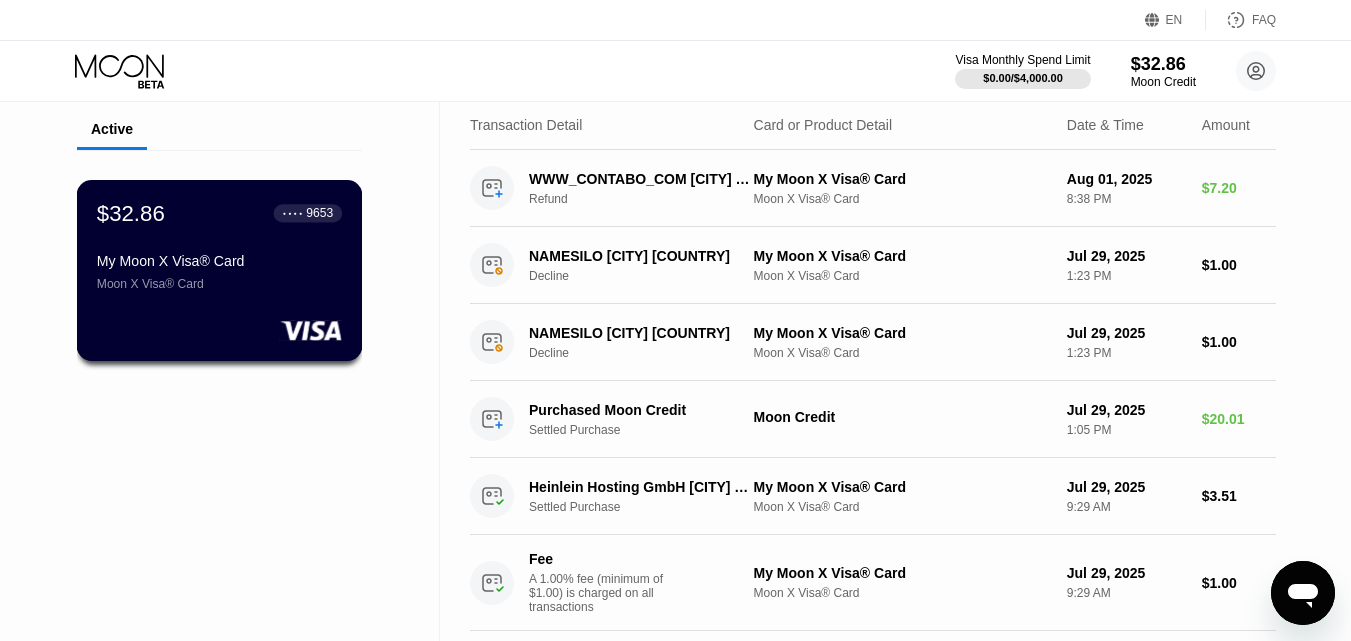 click on "$32.86 ● ● ● ● 9653 My Moon X Visa® Card Moon X Visa® Card" at bounding box center (220, 270) 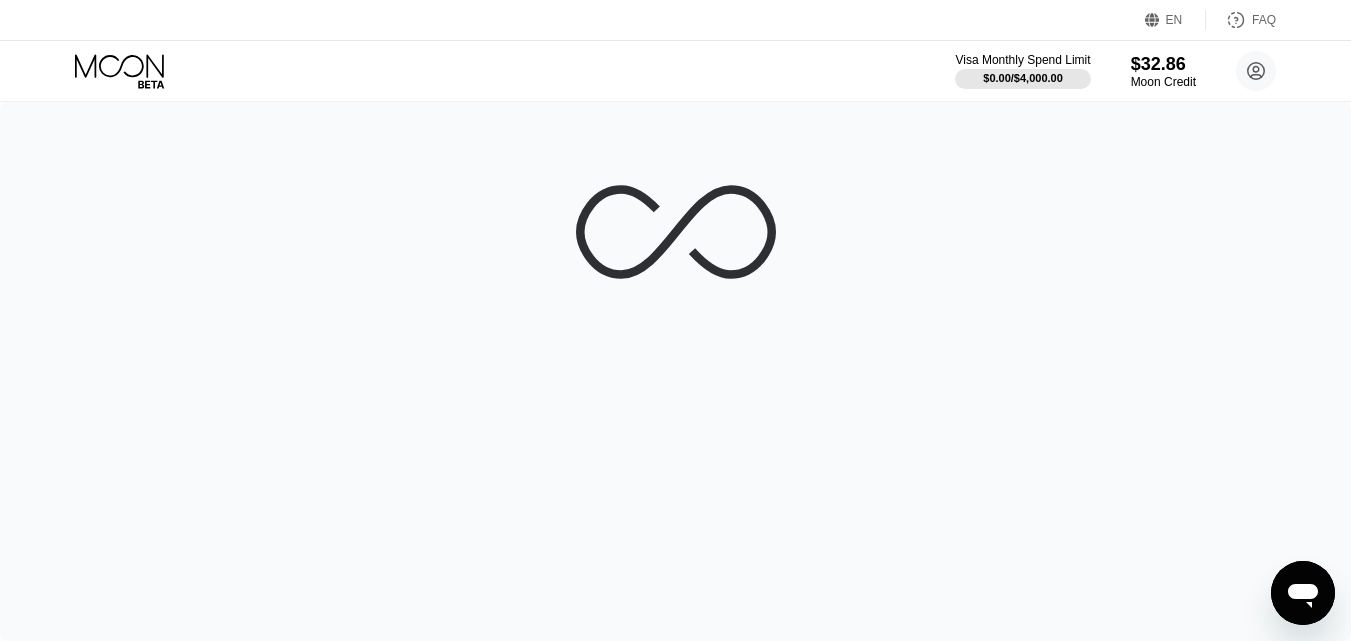 scroll, scrollTop: 0, scrollLeft: 0, axis: both 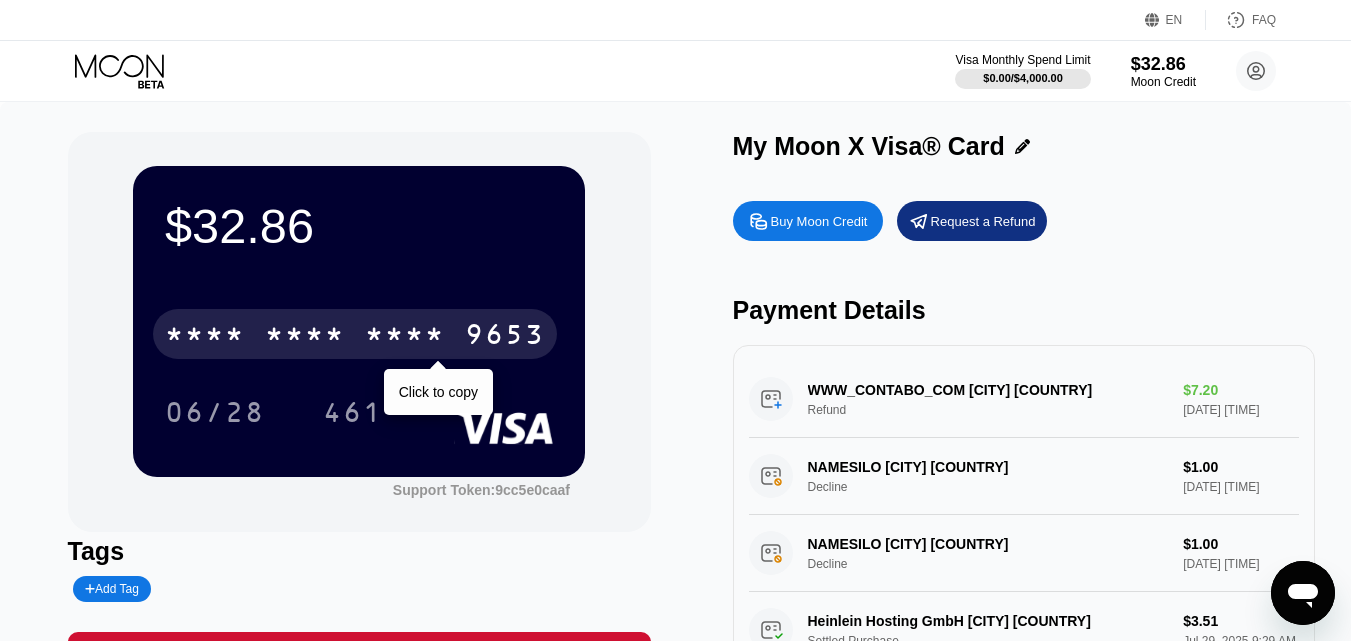 click on "* * * *" at bounding box center (405, 337) 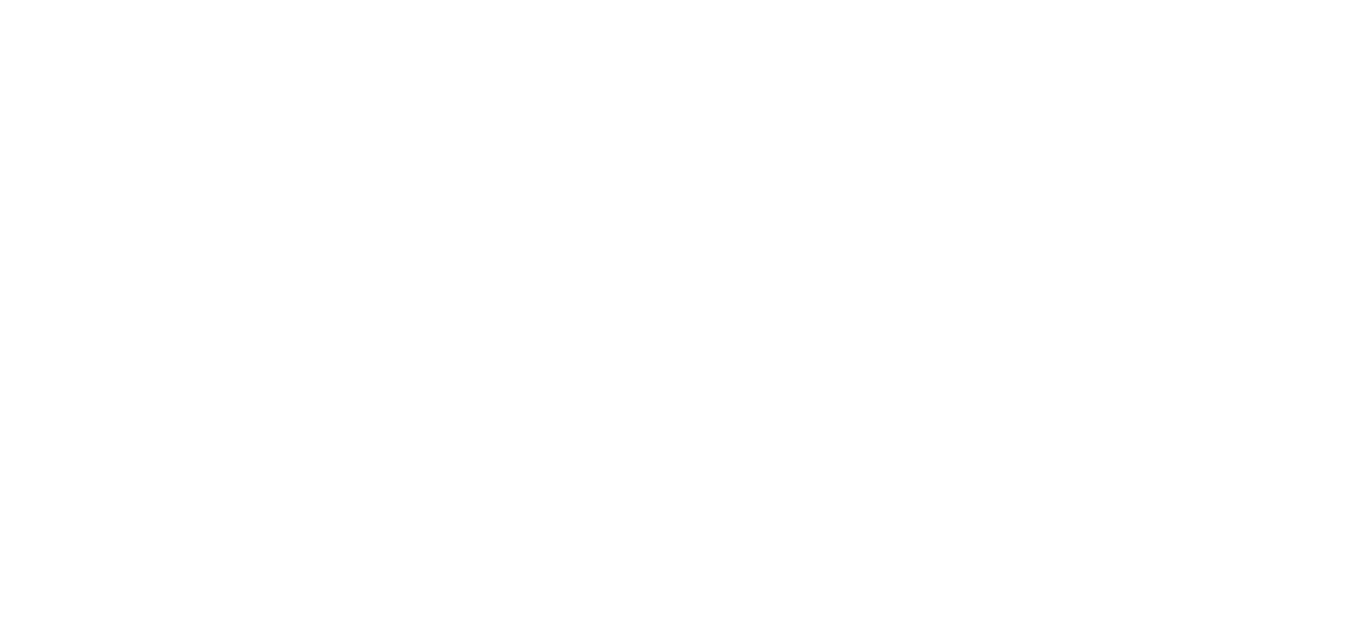 scroll, scrollTop: 0, scrollLeft: 0, axis: both 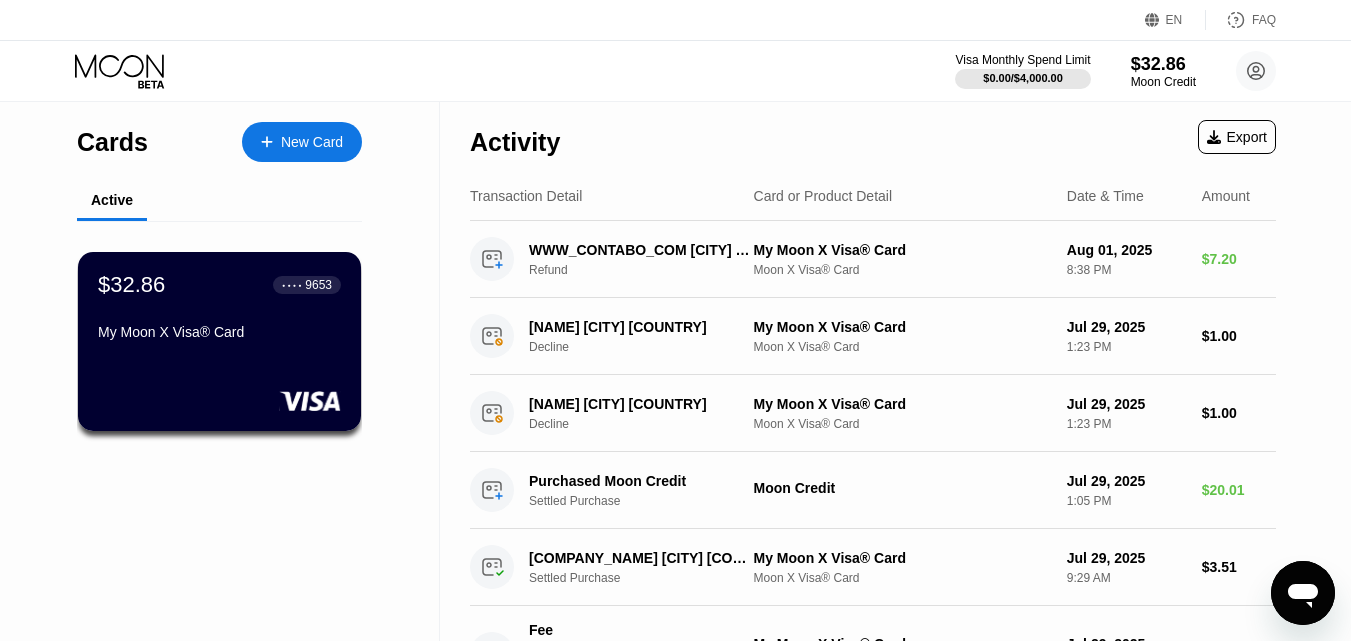 click on "$32.86 ● ● ● ● 9653 My Moon X Visa® Card" at bounding box center (219, 341) 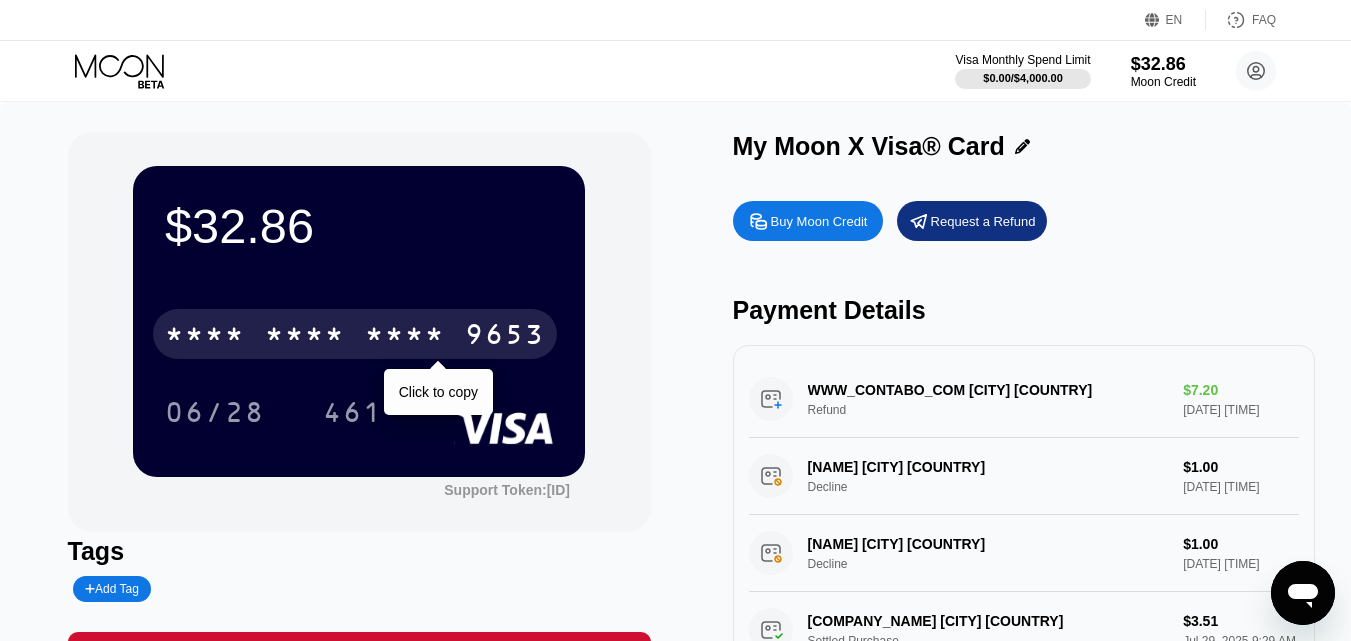 click on "* * * *" at bounding box center [305, 337] 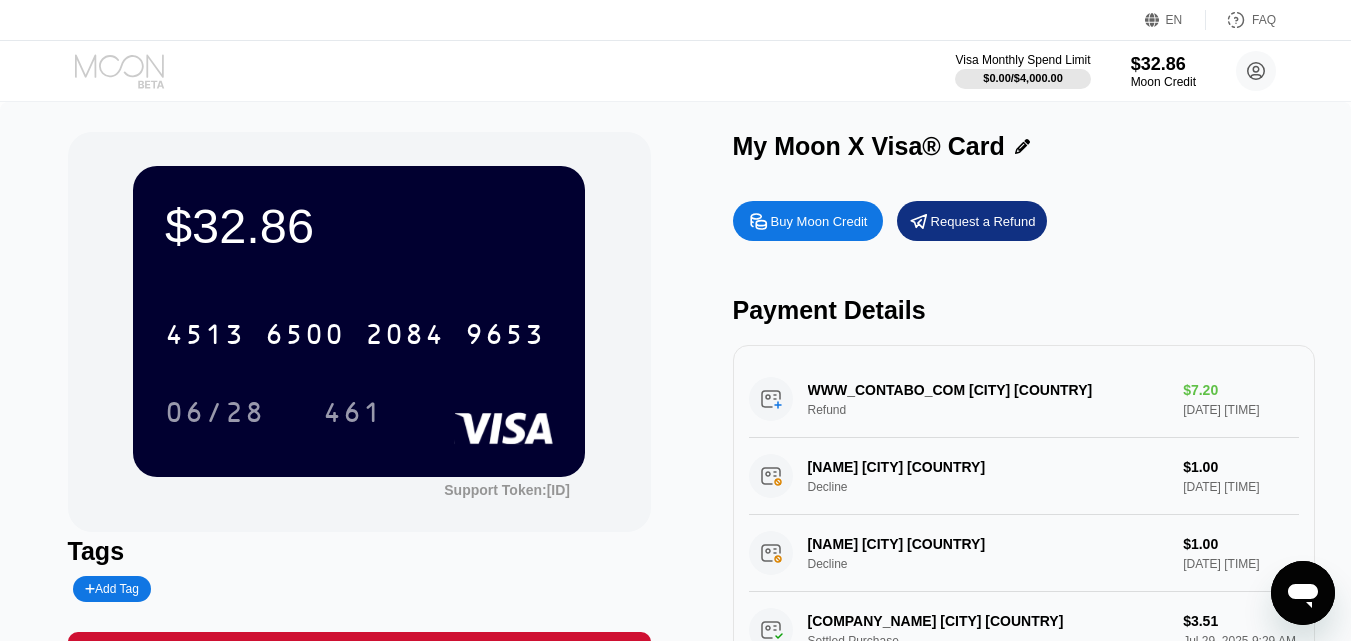 click 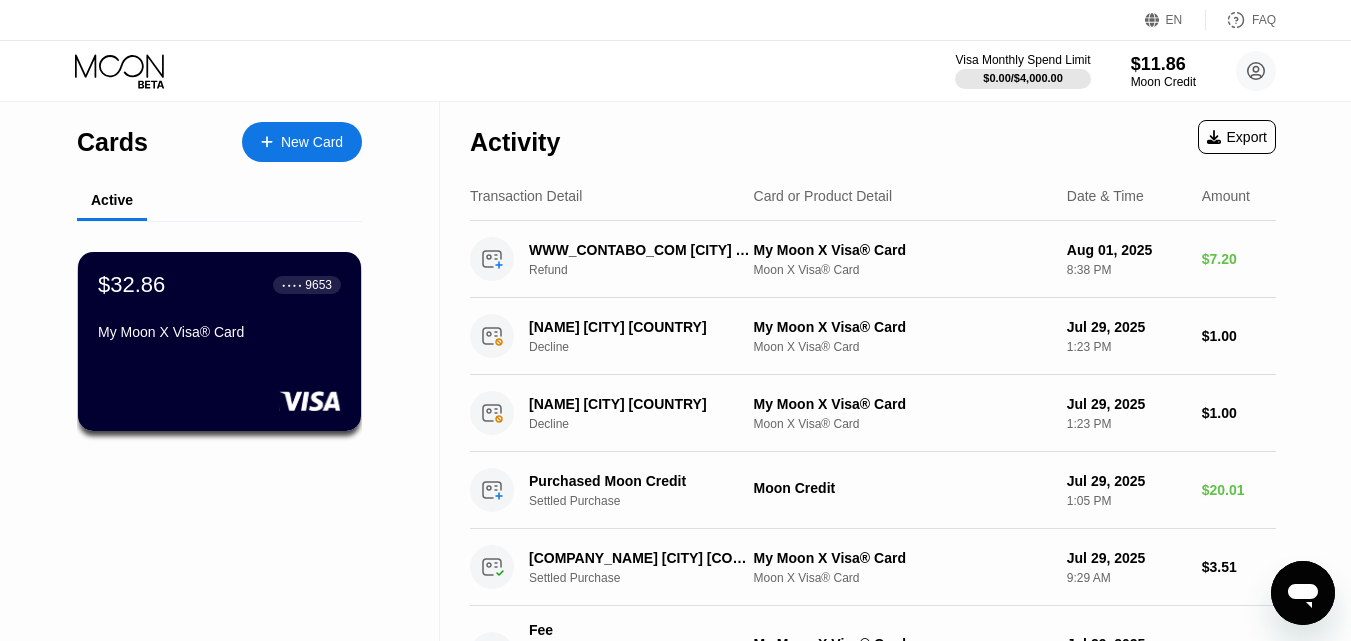 click 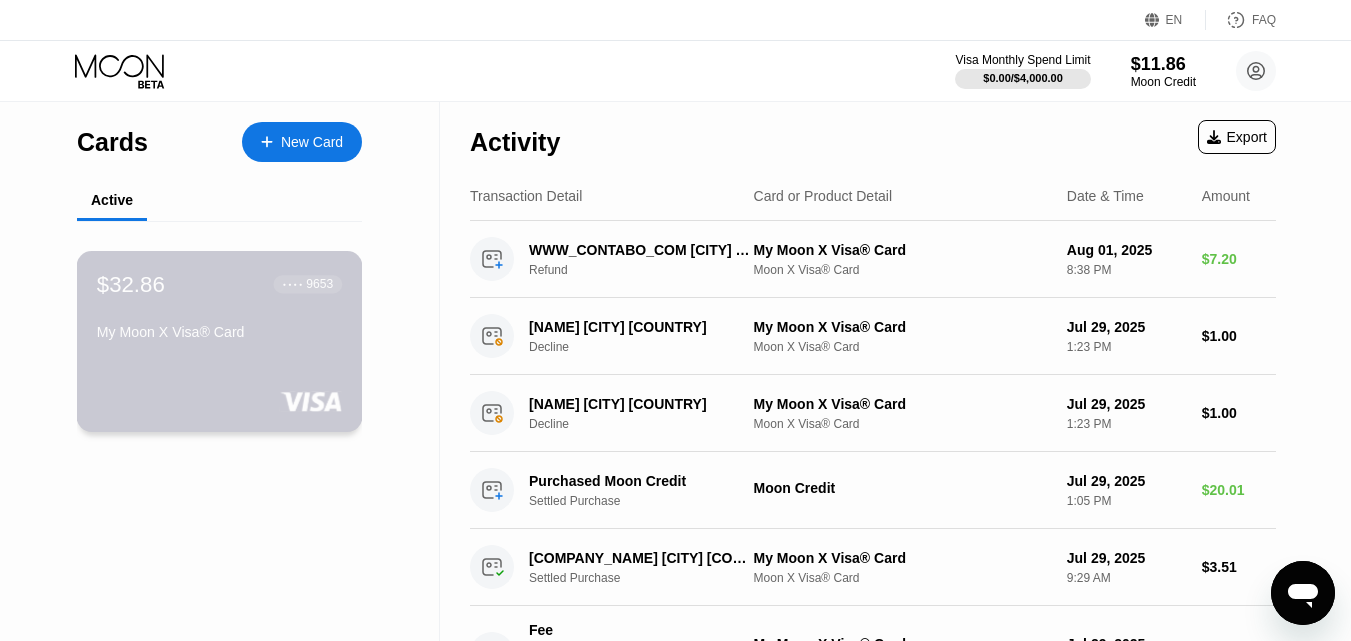 click on "$32.86 ● ● ● ● 9653 My Moon X Visa® Card" at bounding box center (219, 309) 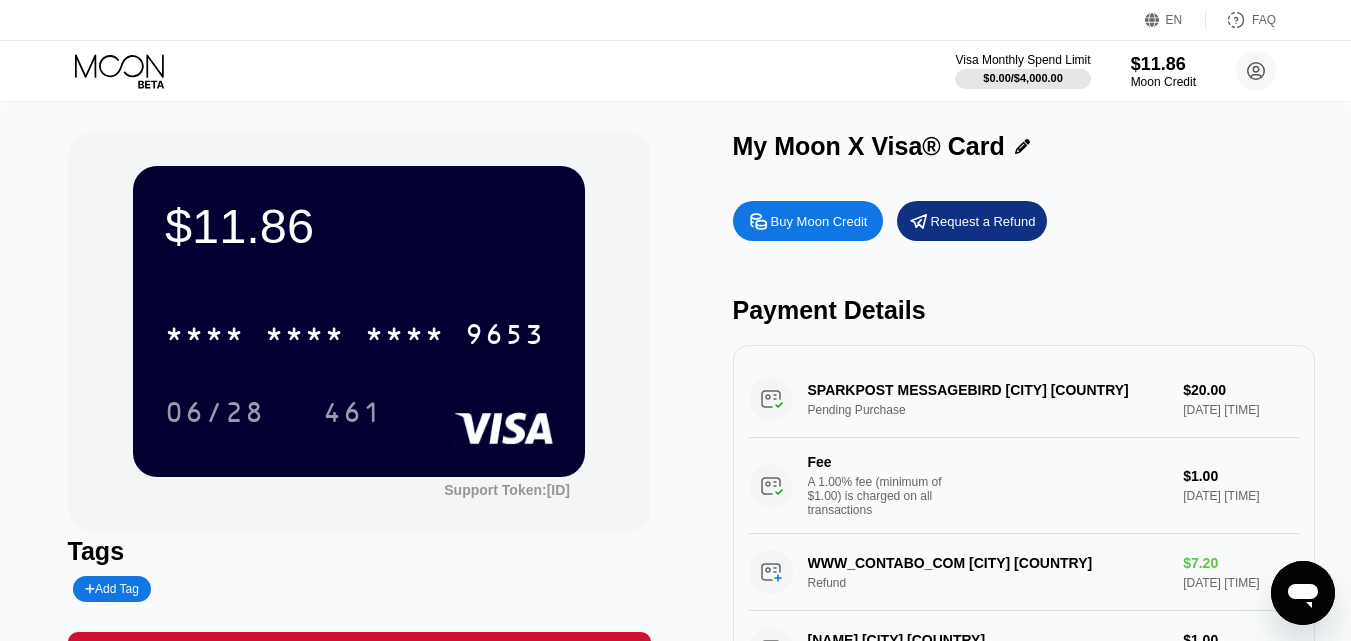 click on "SPARKPOST MESSAGEBIRD    BETHESDA     US Pending Purchase $20.00 Aug 06, 2025 8:04 AM Fee A 1.00% fee (minimum of $1.00) is charged on all transactions $1.00 Aug 06, 2025 8:04 AM" at bounding box center [1024, 447] 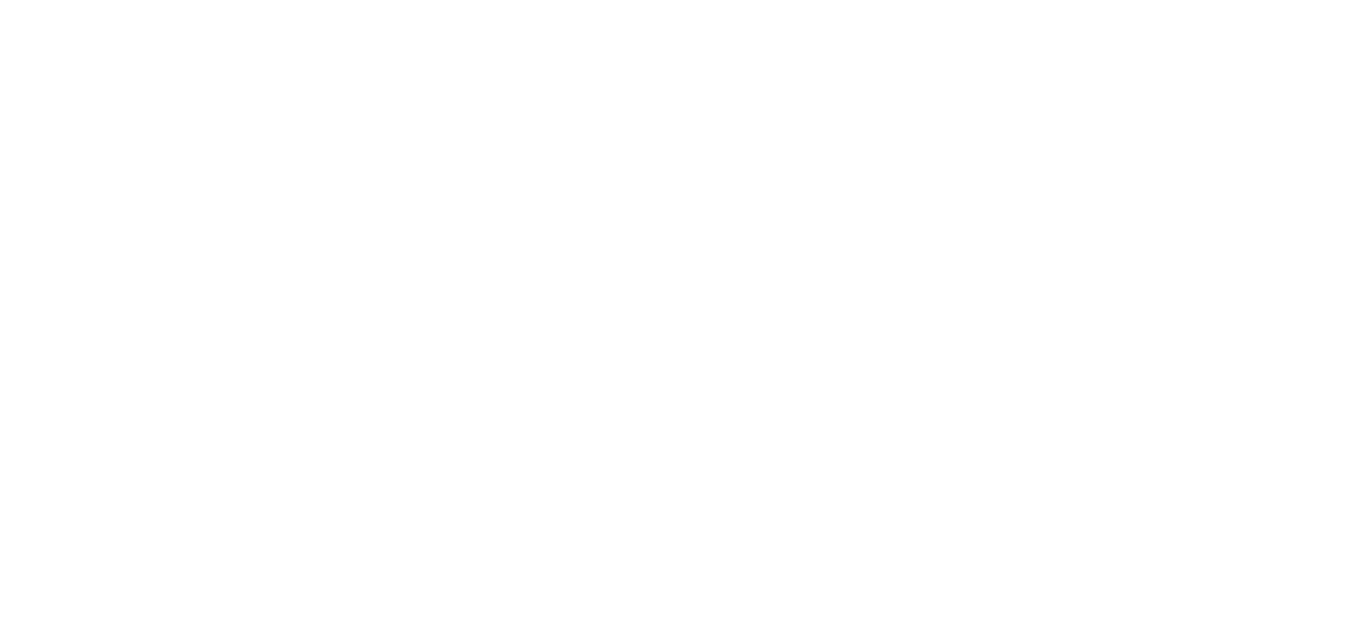 scroll, scrollTop: 0, scrollLeft: 0, axis: both 